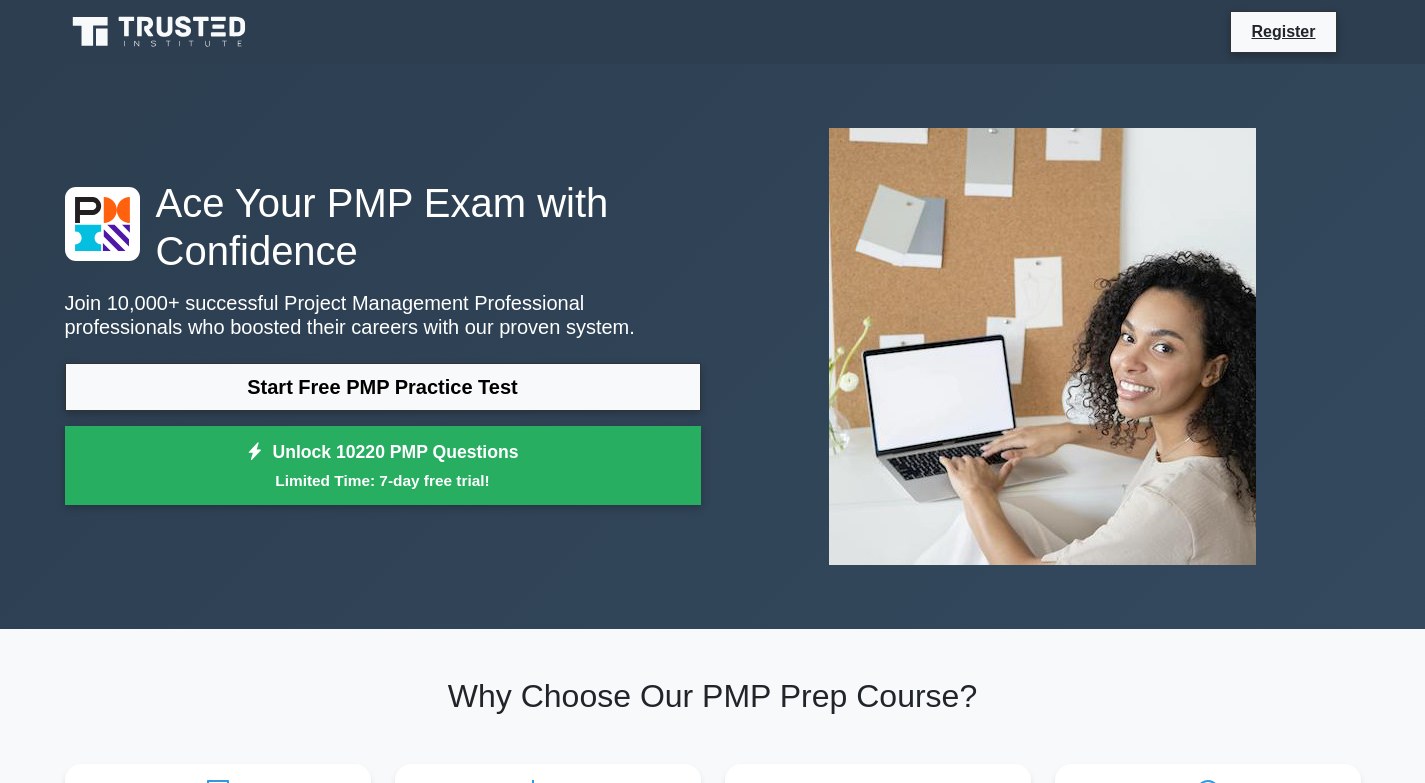 scroll, scrollTop: 0, scrollLeft: 0, axis: both 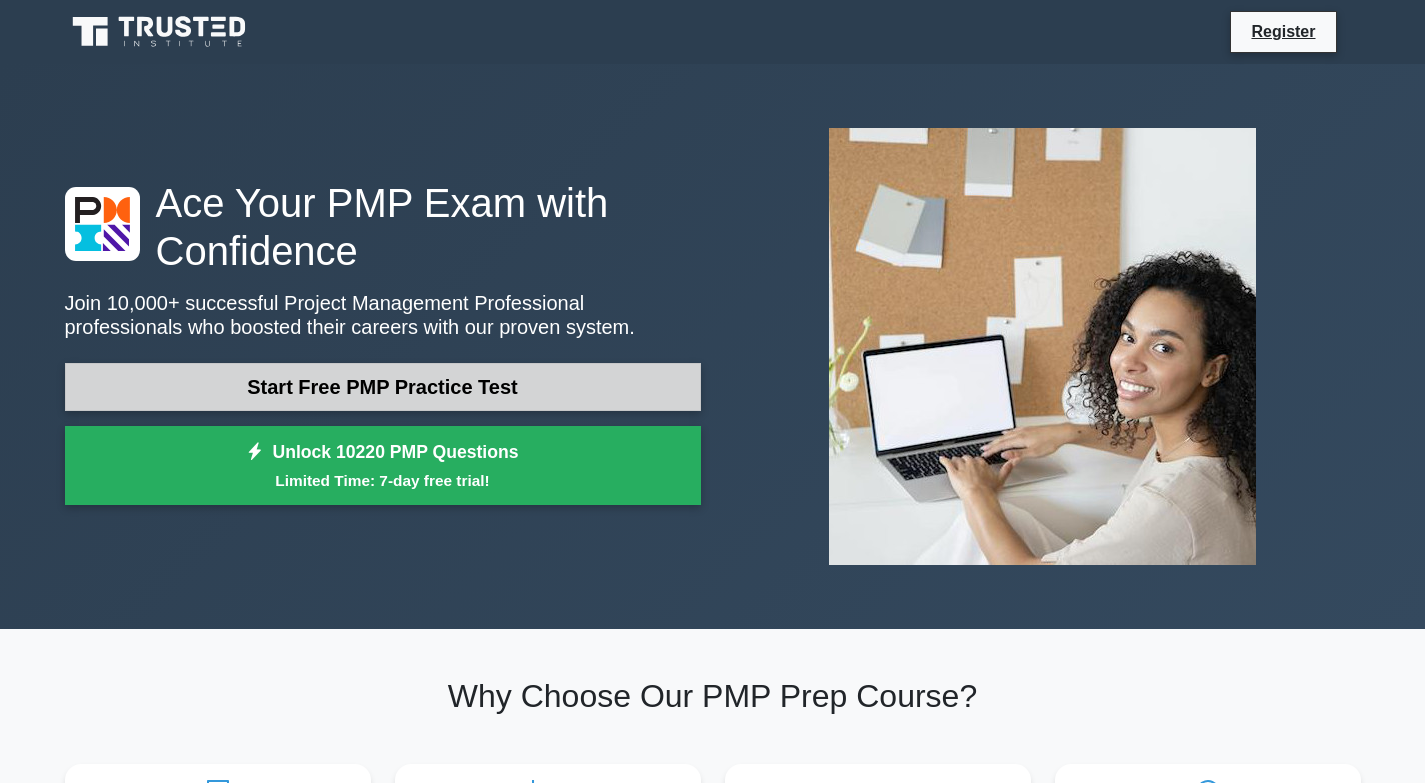 click on "Start Free PMP Practice Test" at bounding box center (383, 387) 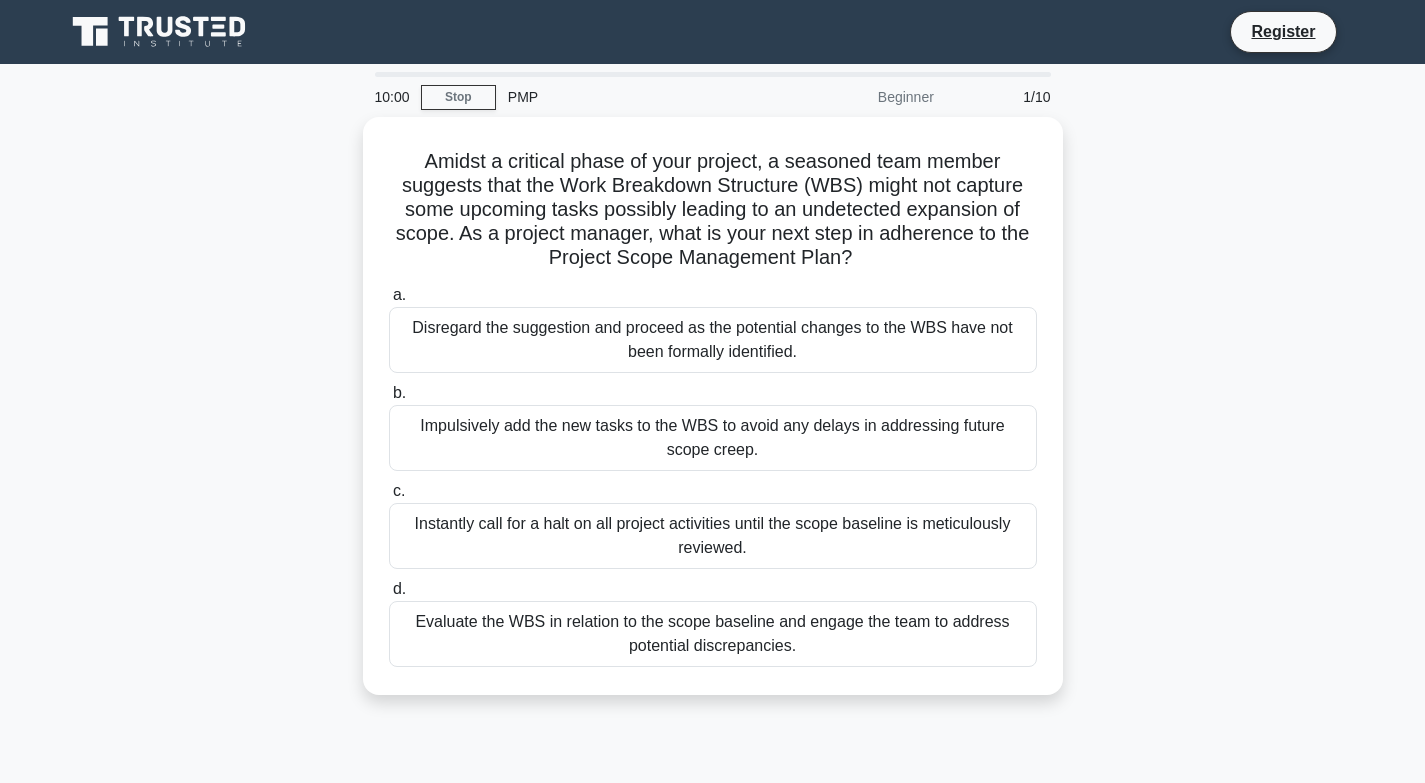 scroll, scrollTop: 0, scrollLeft: 0, axis: both 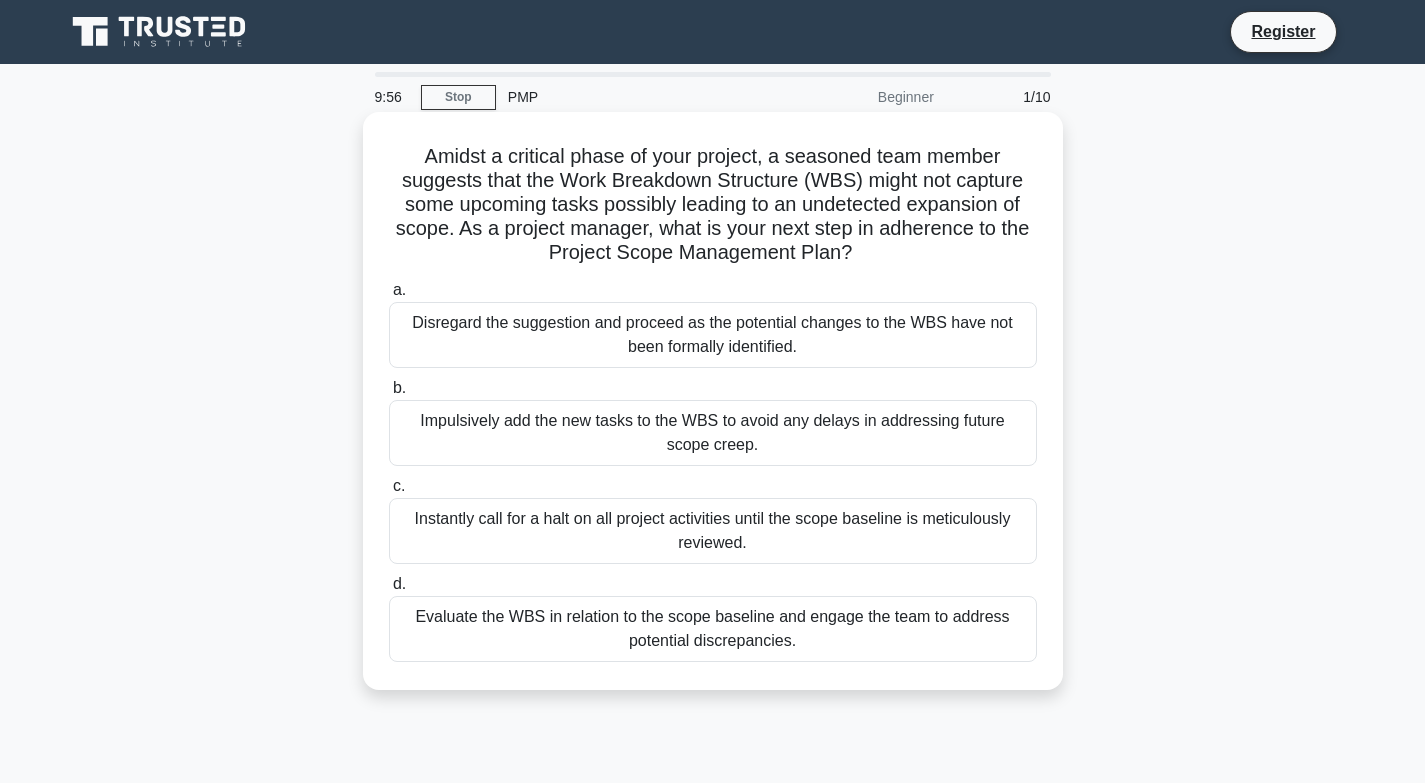click on "Disregard the suggestion and proceed as the potential changes to the WBS have not been formally identified." at bounding box center [713, 335] 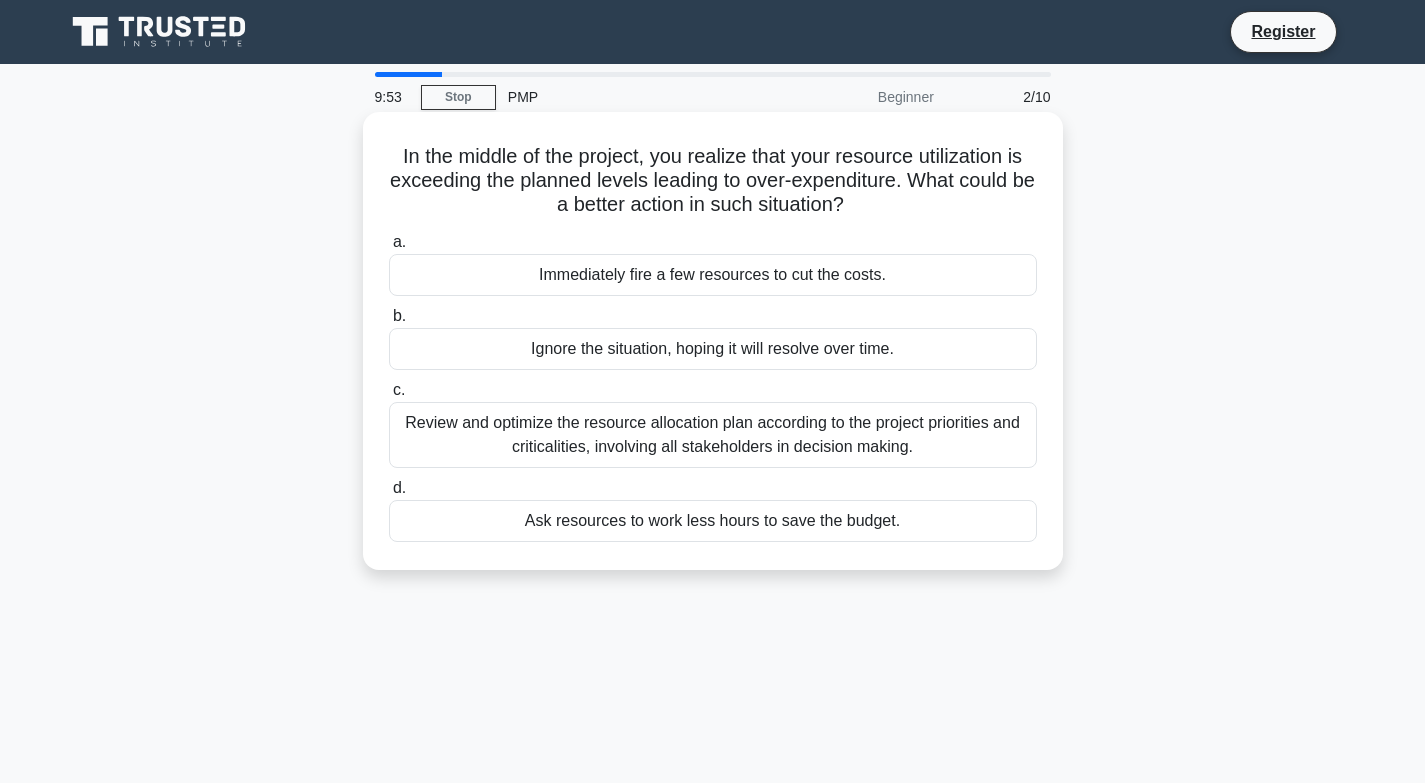 click on "Ignore the situation, hoping it will resolve over time." at bounding box center (713, 349) 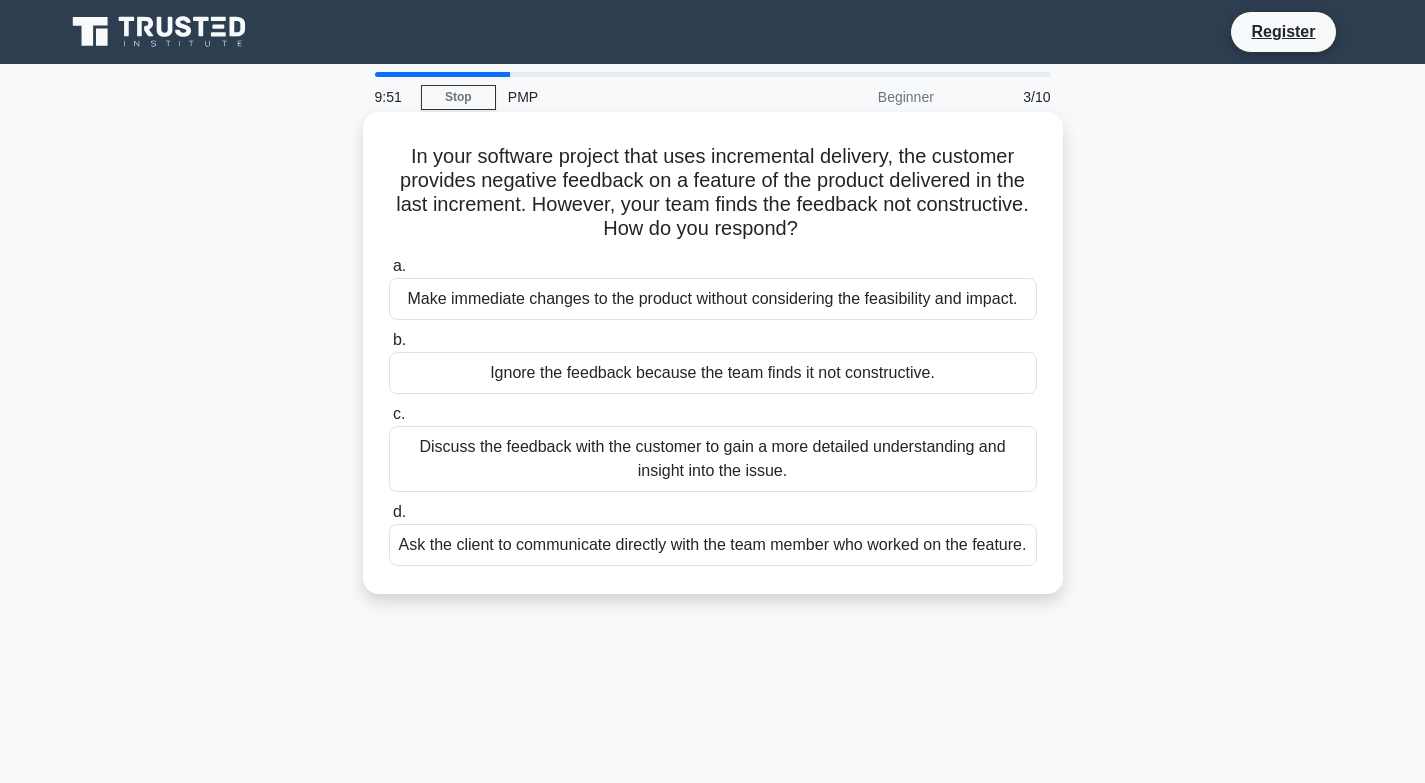 click on "Discuss the feedback with the customer to gain a more detailed understanding and insight into the issue." at bounding box center (713, 459) 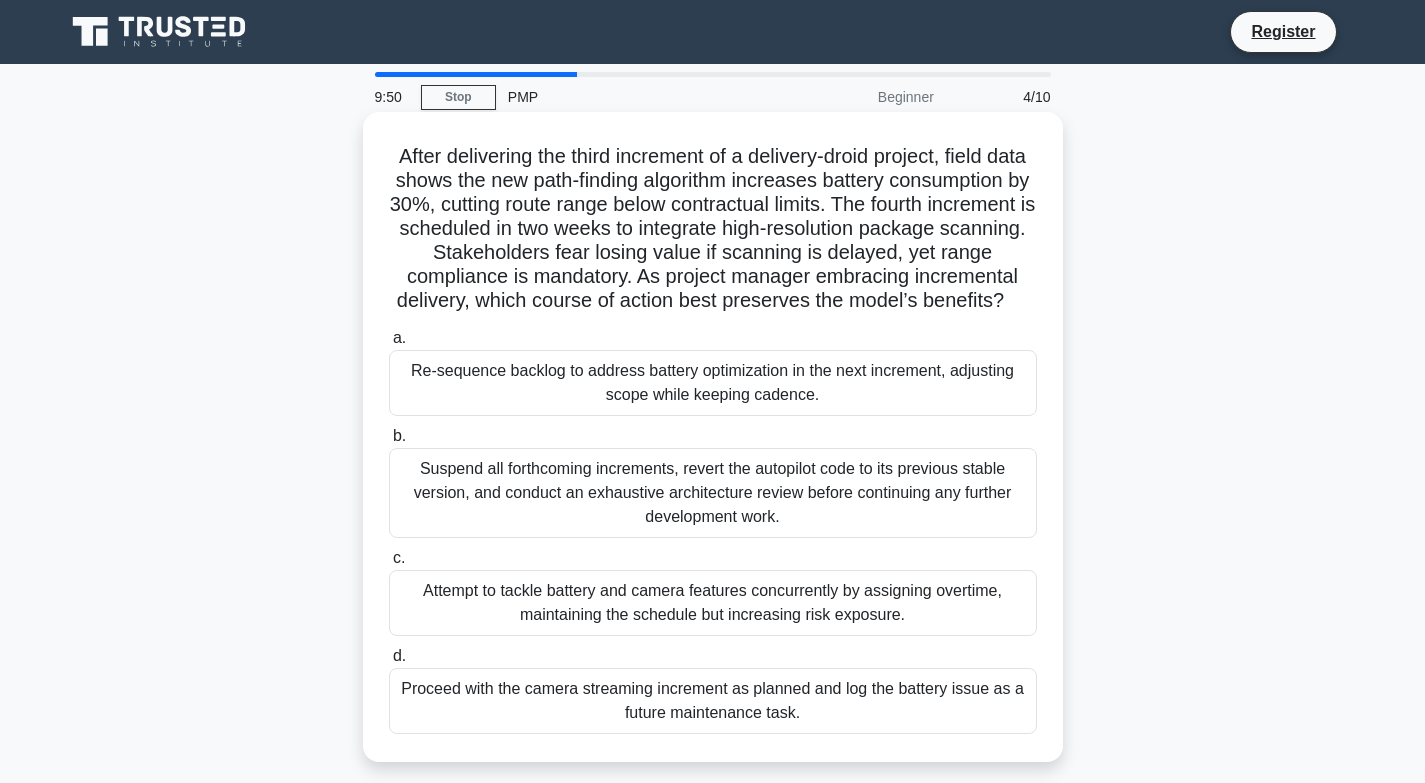 click on "Re-sequence backlog to address battery optimization in the next increment, adjusting scope while keeping cadence." at bounding box center (713, 383) 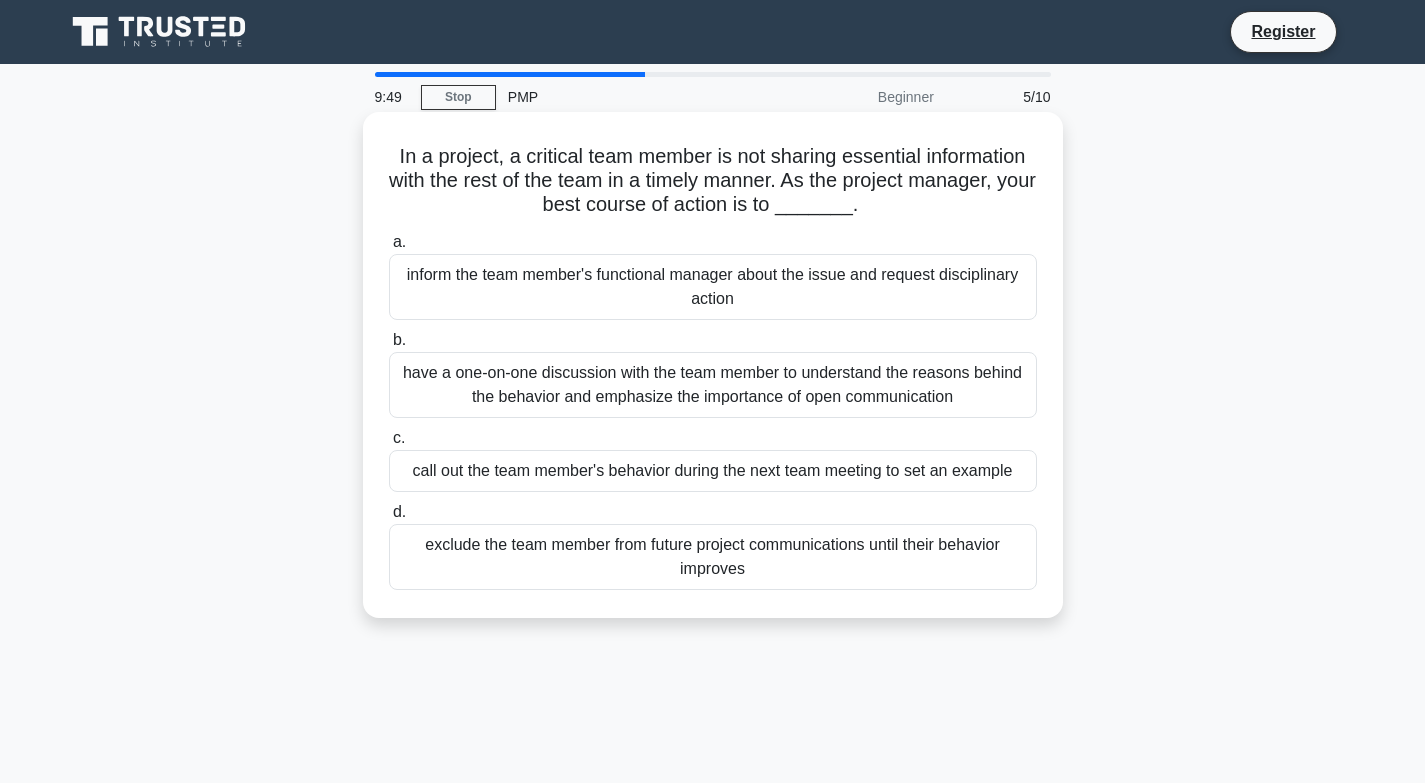 click on "exclude the team member from future project communications until their behavior improves" at bounding box center (713, 557) 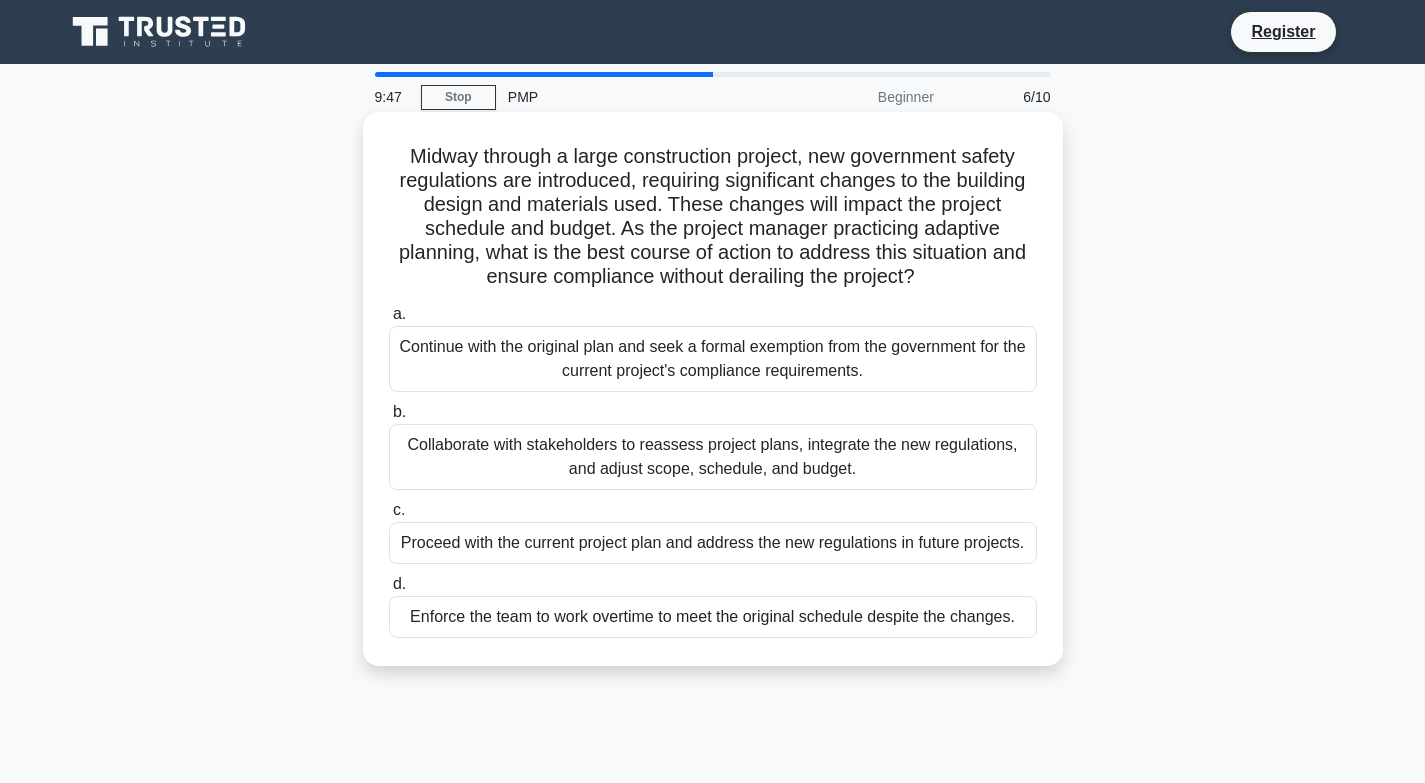 click on "Collaborate with stakeholders to reassess project plans, integrate the new regulations, and adjust scope, schedule, and budget." at bounding box center (713, 457) 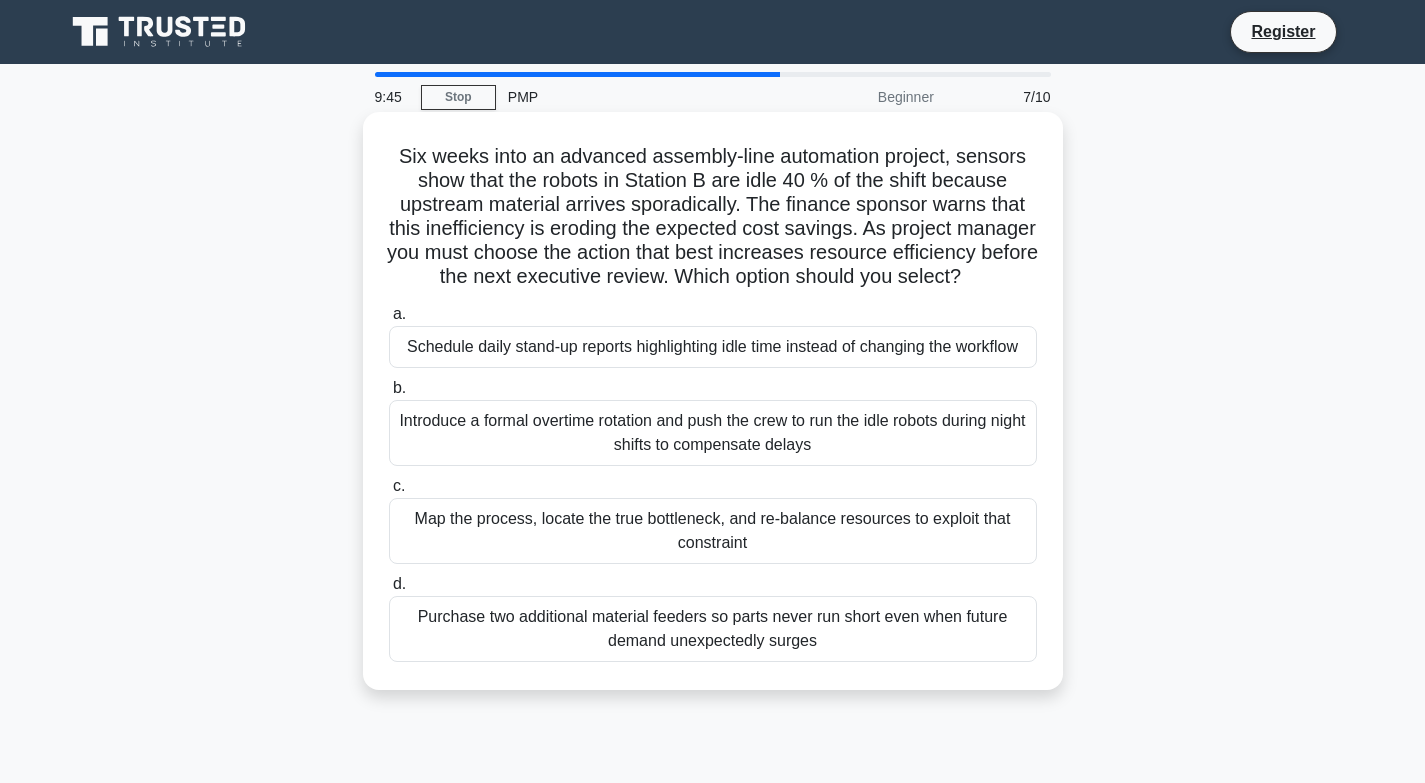 click on "Schedule daily stand-up reports highlighting idle time instead of changing the workflow" at bounding box center [713, 347] 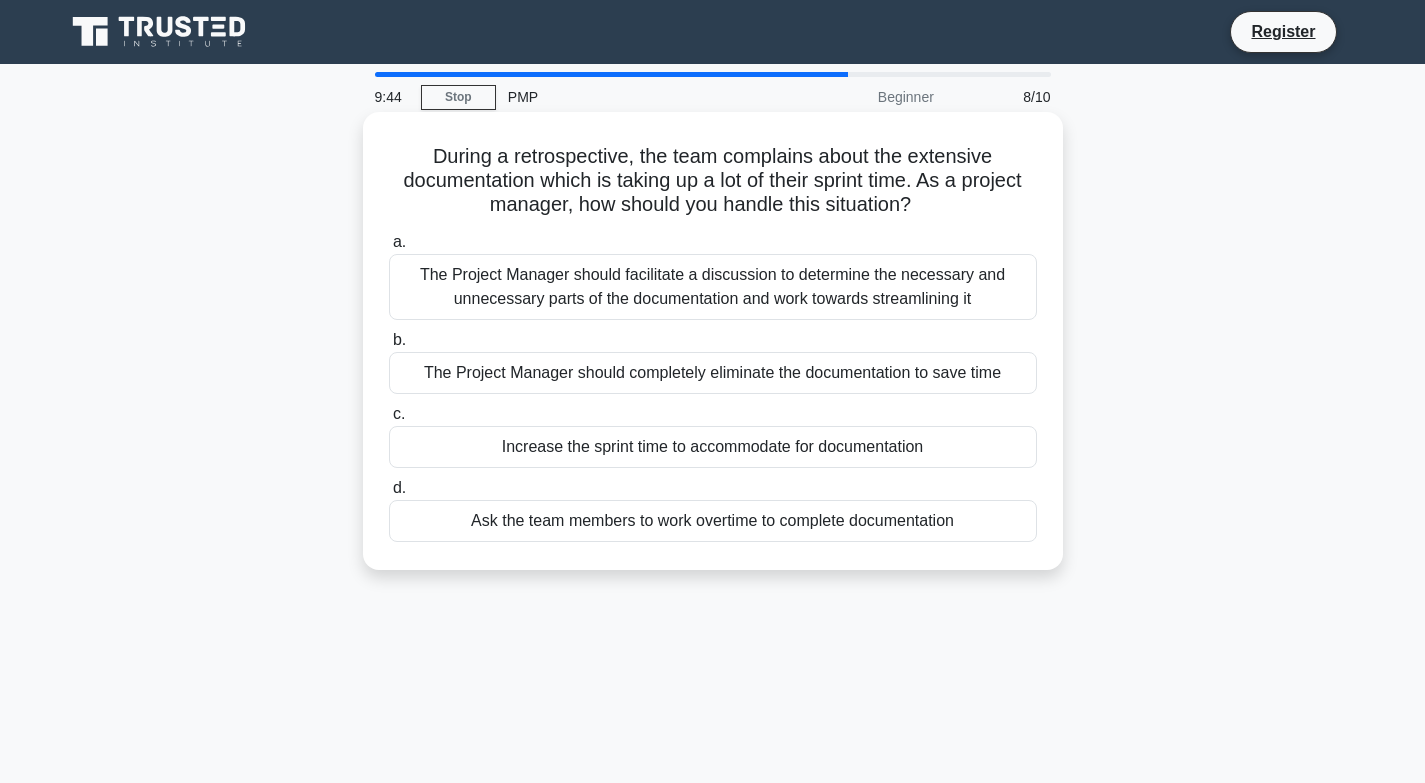 click on "Ask the team members to work overtime to complete documentation" at bounding box center (713, 521) 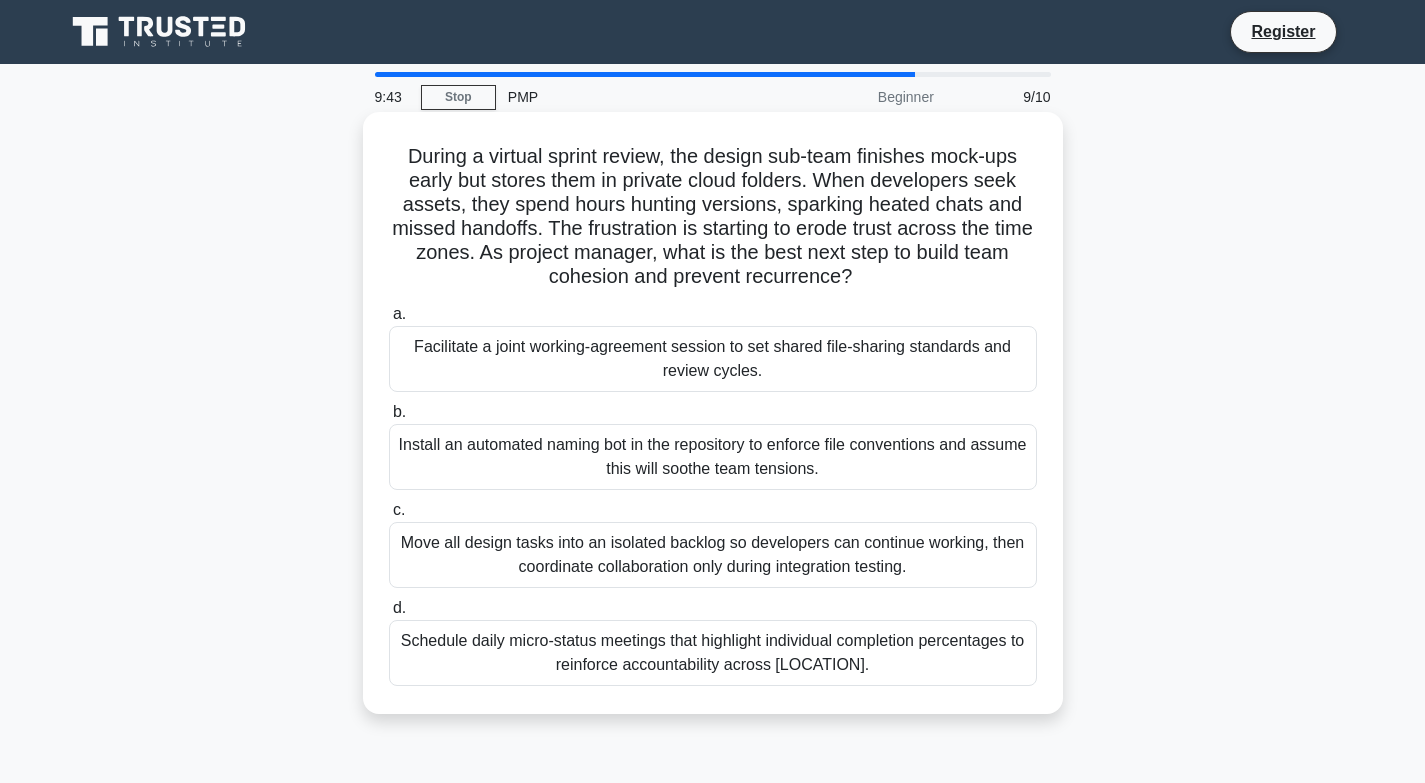 click on "Install an automated naming bot in the repository to enforce file conventions and assume this will soothe team tensions." at bounding box center [713, 457] 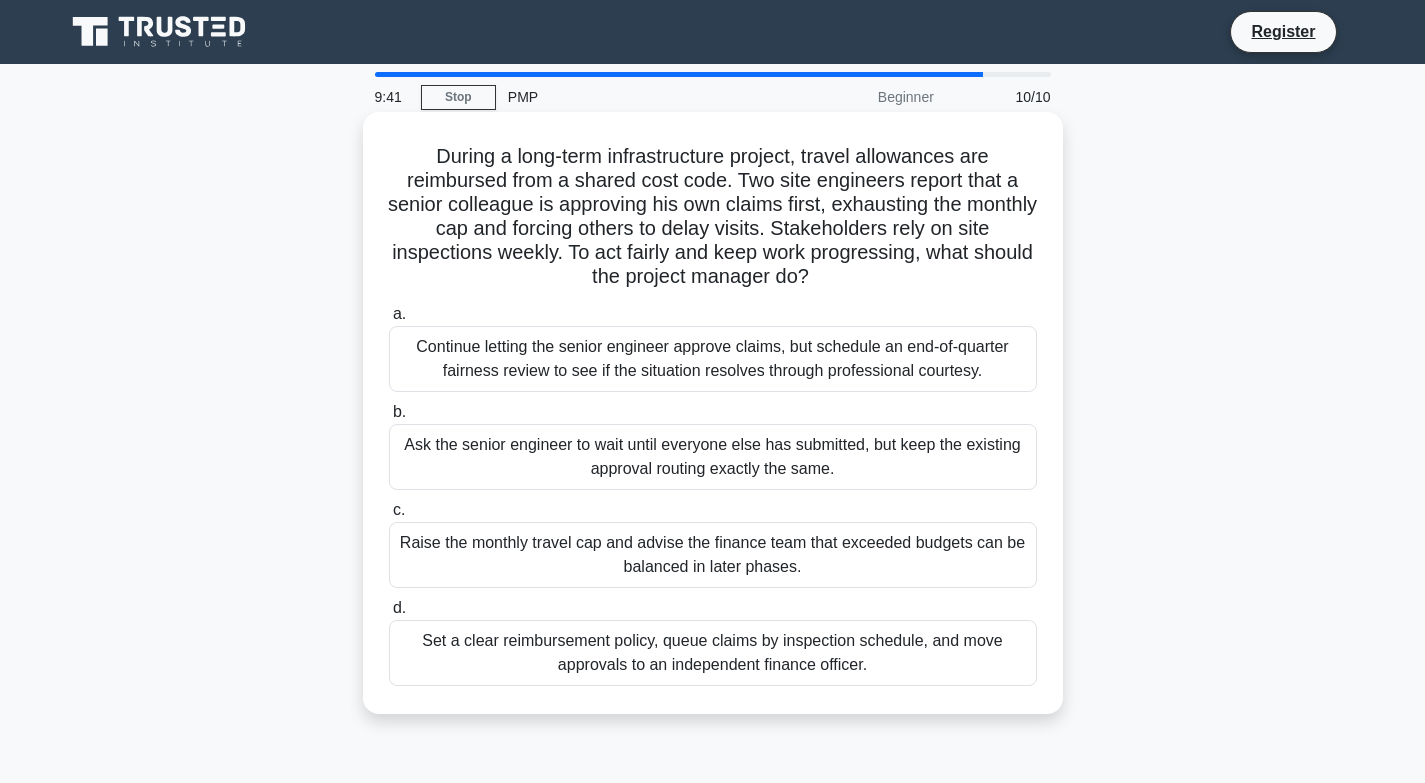 click on "Continue letting the senior engineer approve claims, but schedule an end-of-quarter fairness review to see if the situation resolves through professional courtesy." at bounding box center [713, 359] 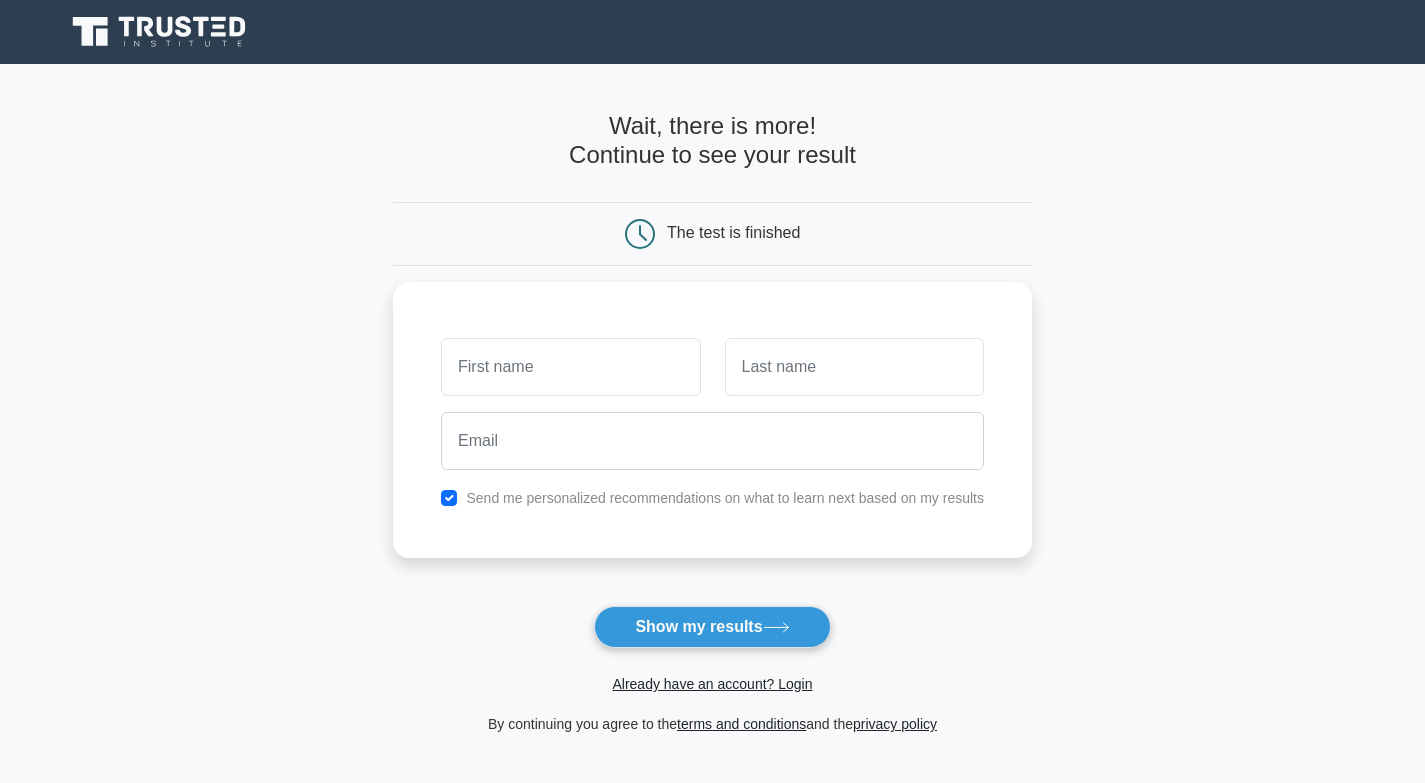scroll, scrollTop: 0, scrollLeft: 0, axis: both 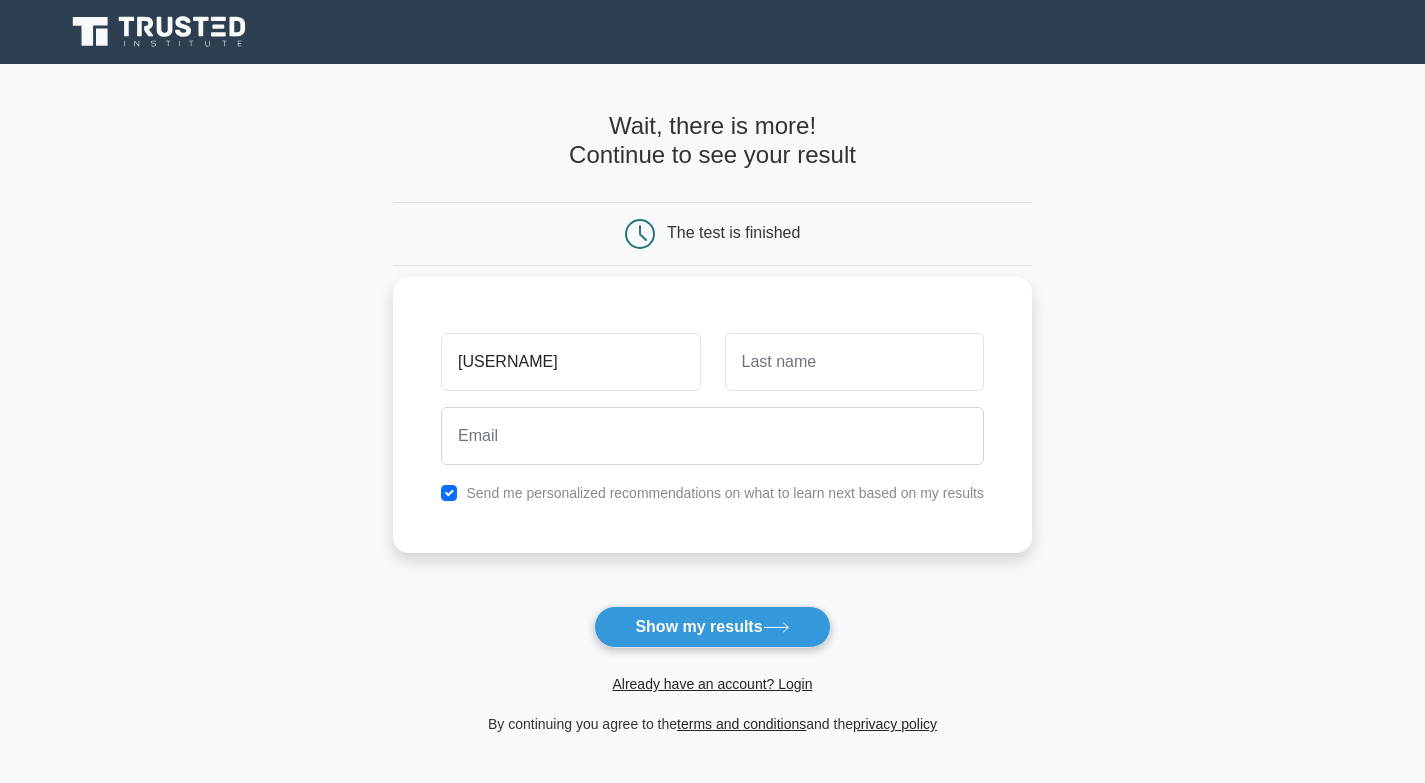 type on "ৃ" 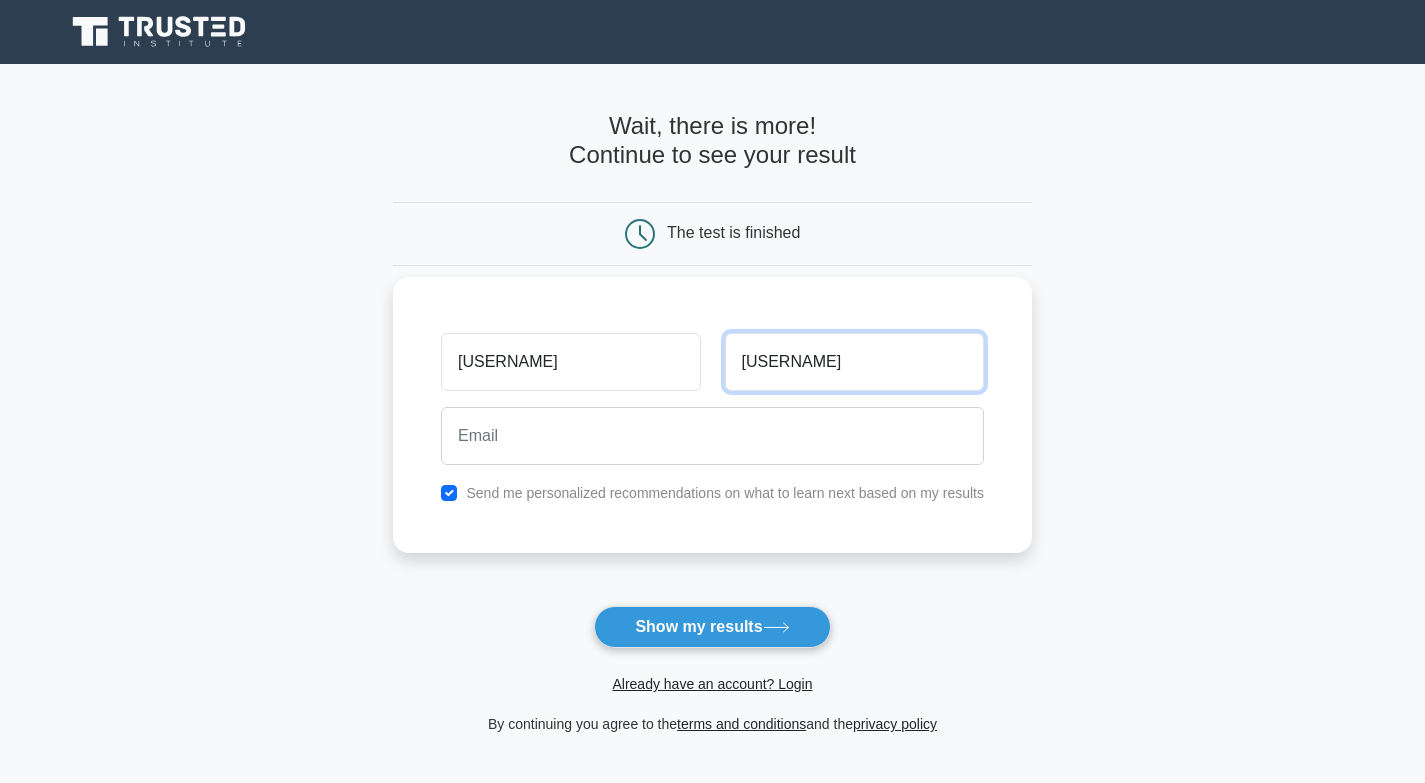 type on "[USERNAME]" 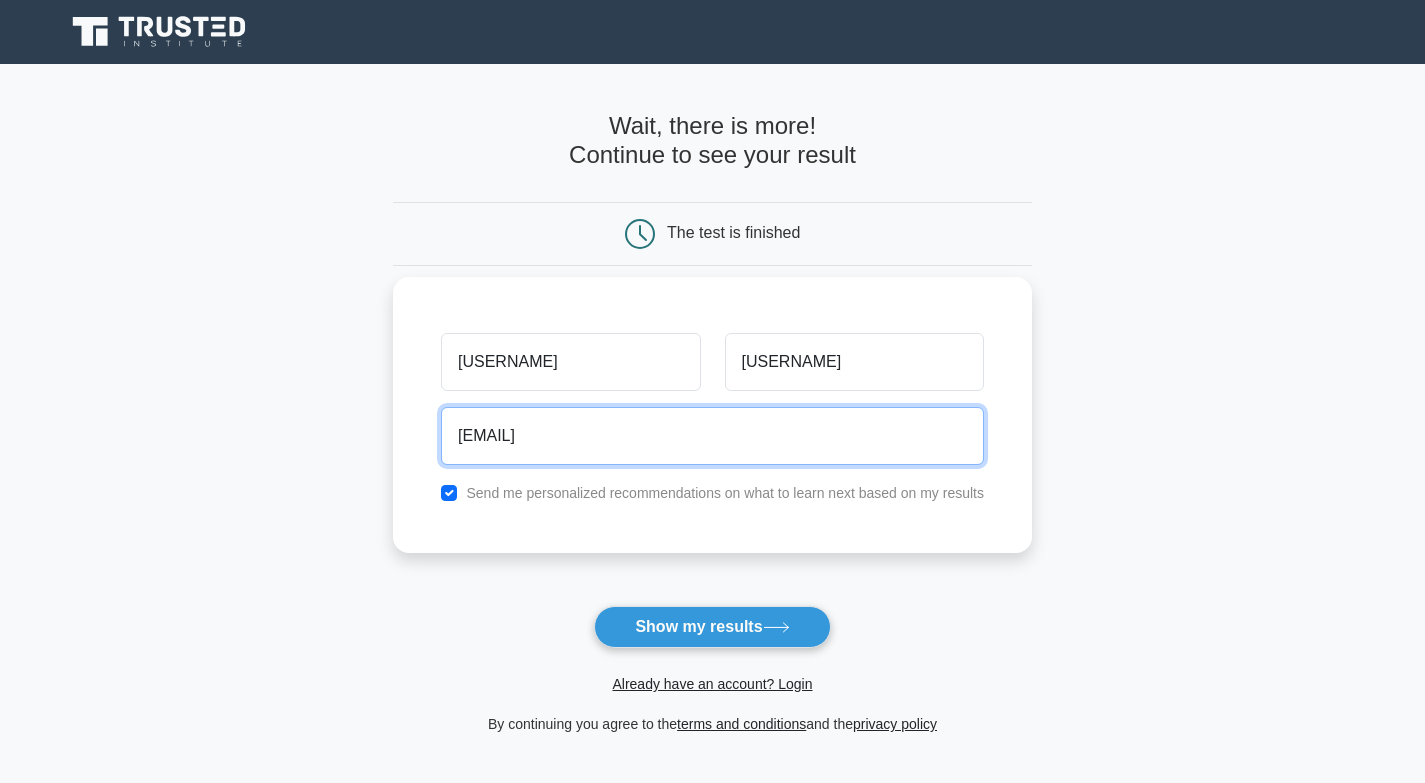 type on "[EMAIL]" 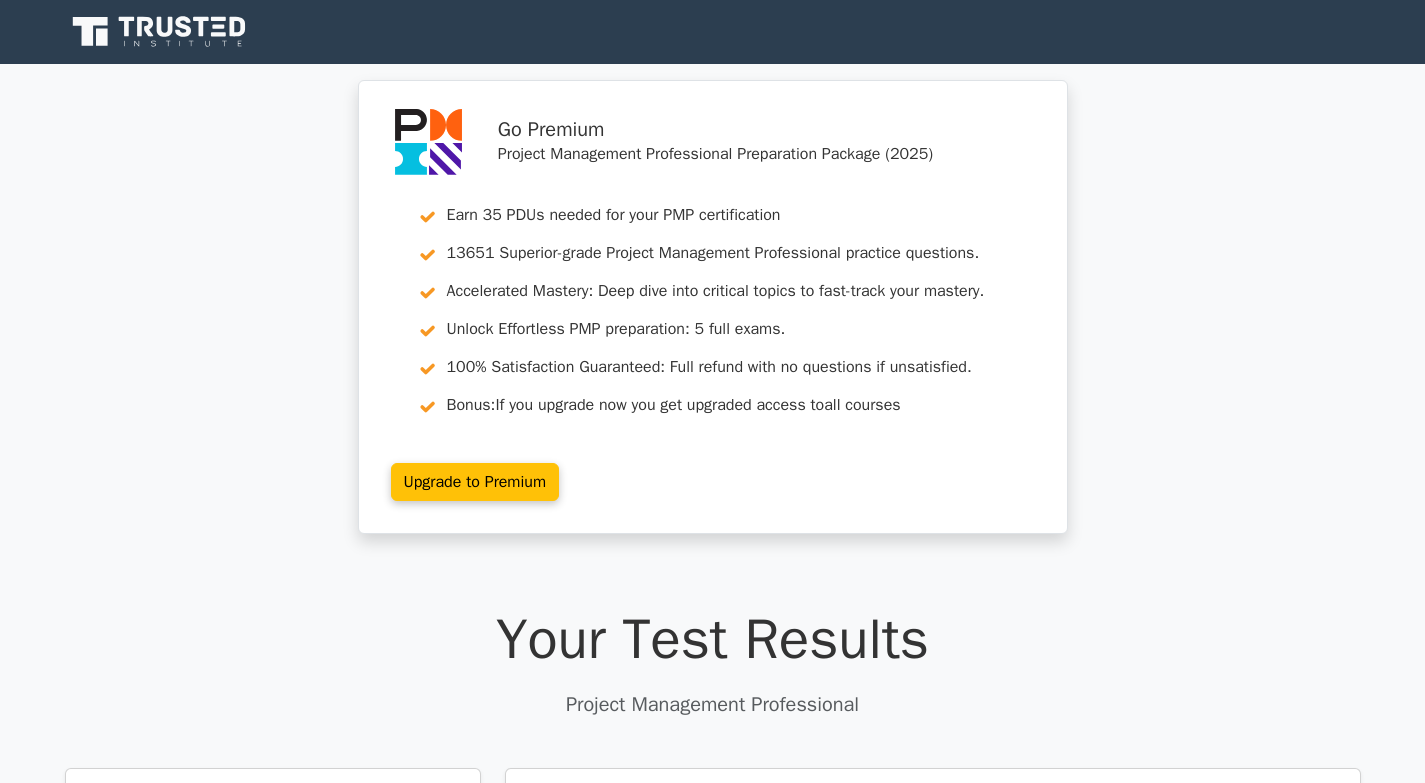 scroll, scrollTop: 0, scrollLeft: 0, axis: both 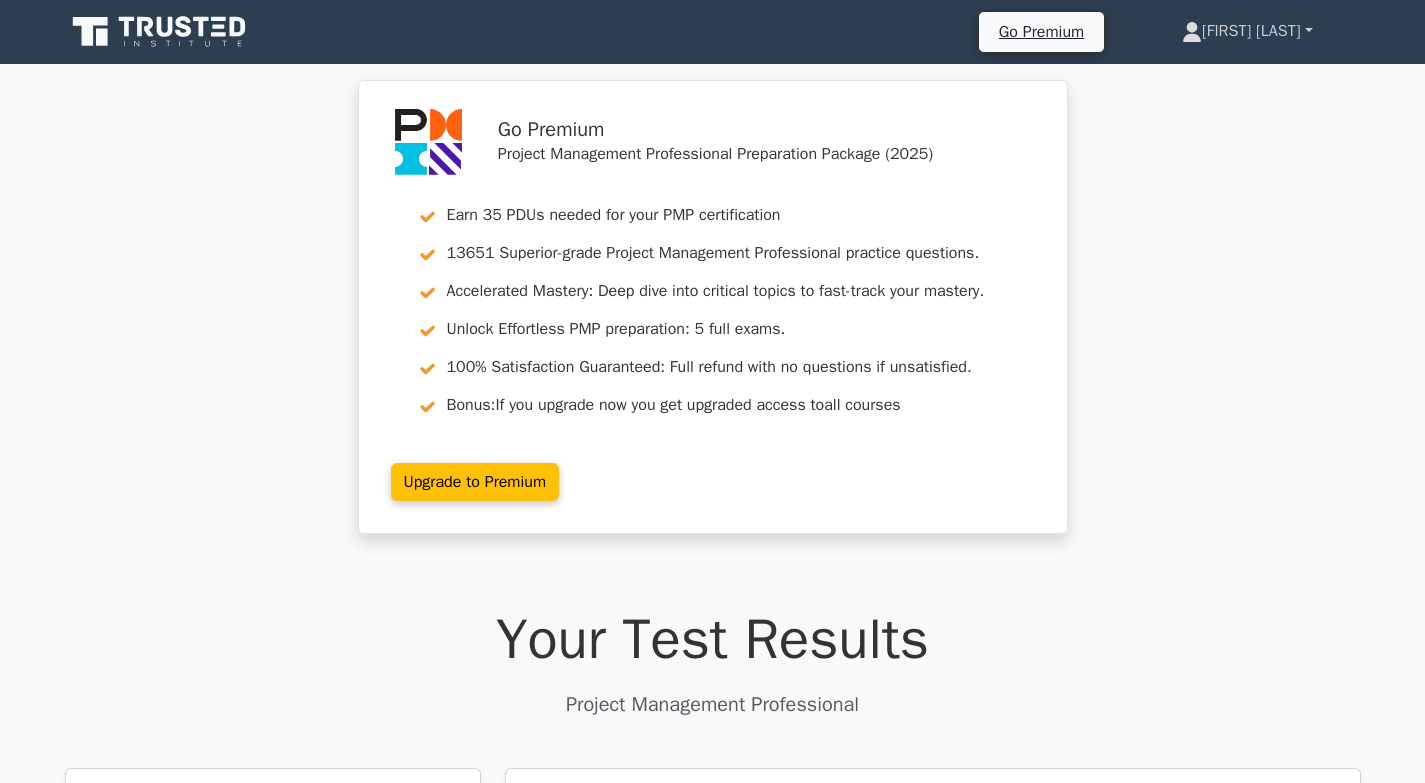 click on "Abdullah Al" at bounding box center (1247, 31) 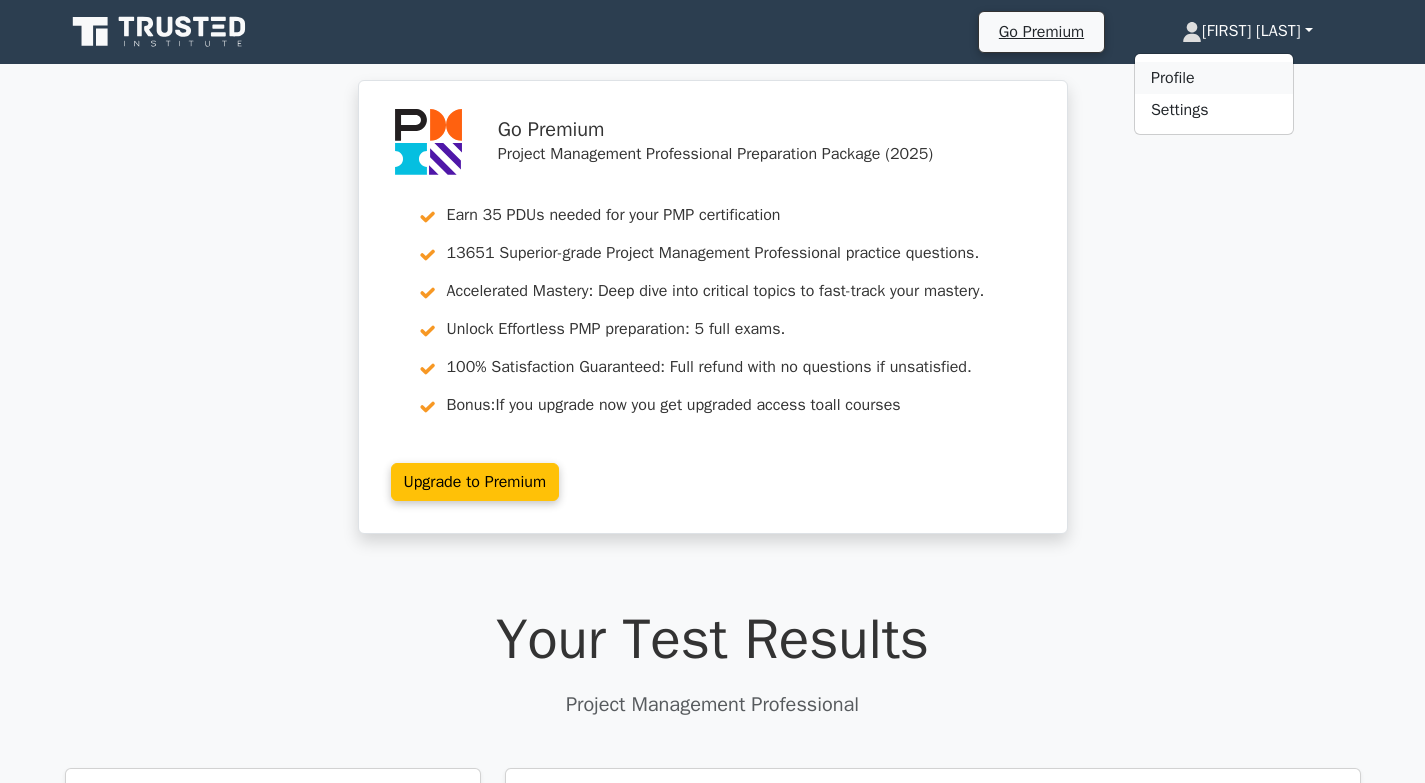 click on "Profile" at bounding box center (1214, 78) 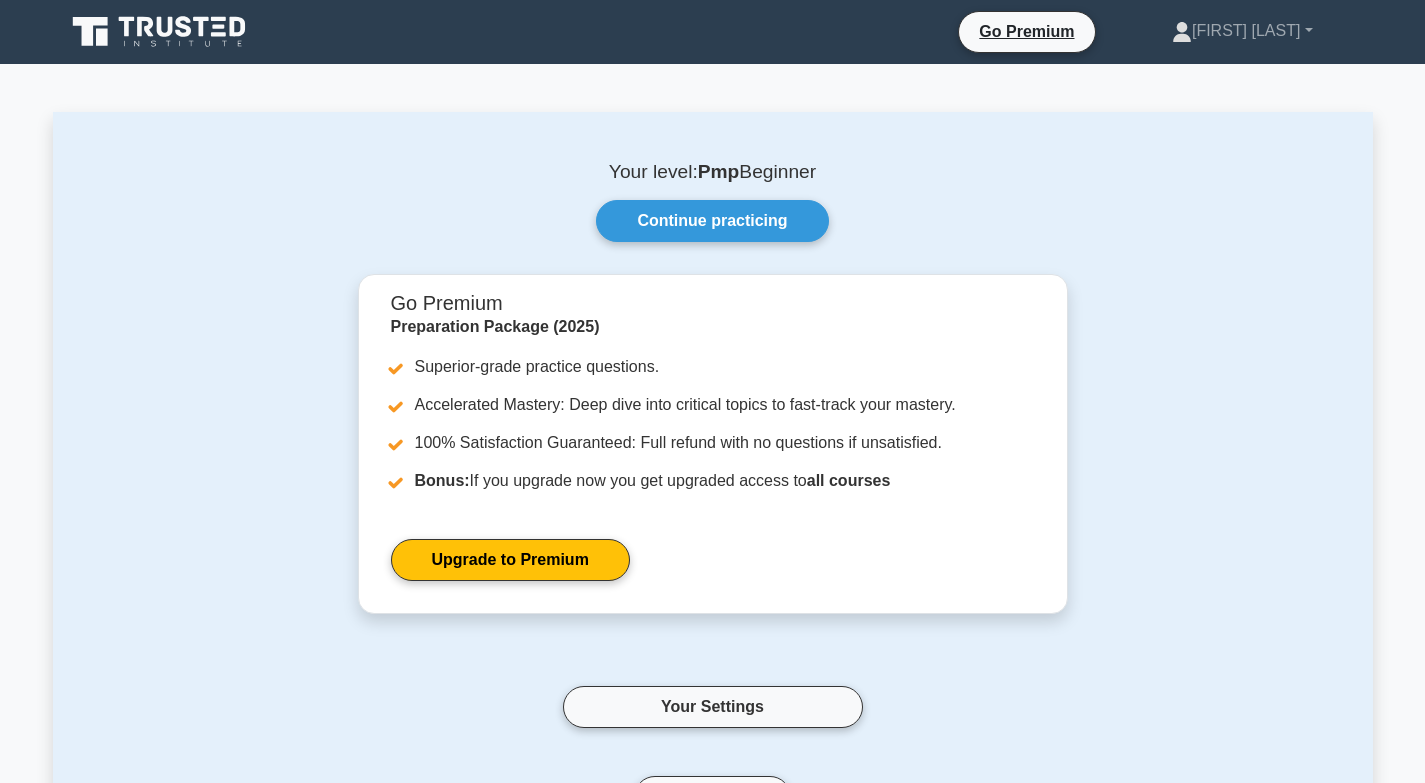 scroll, scrollTop: 0, scrollLeft: 0, axis: both 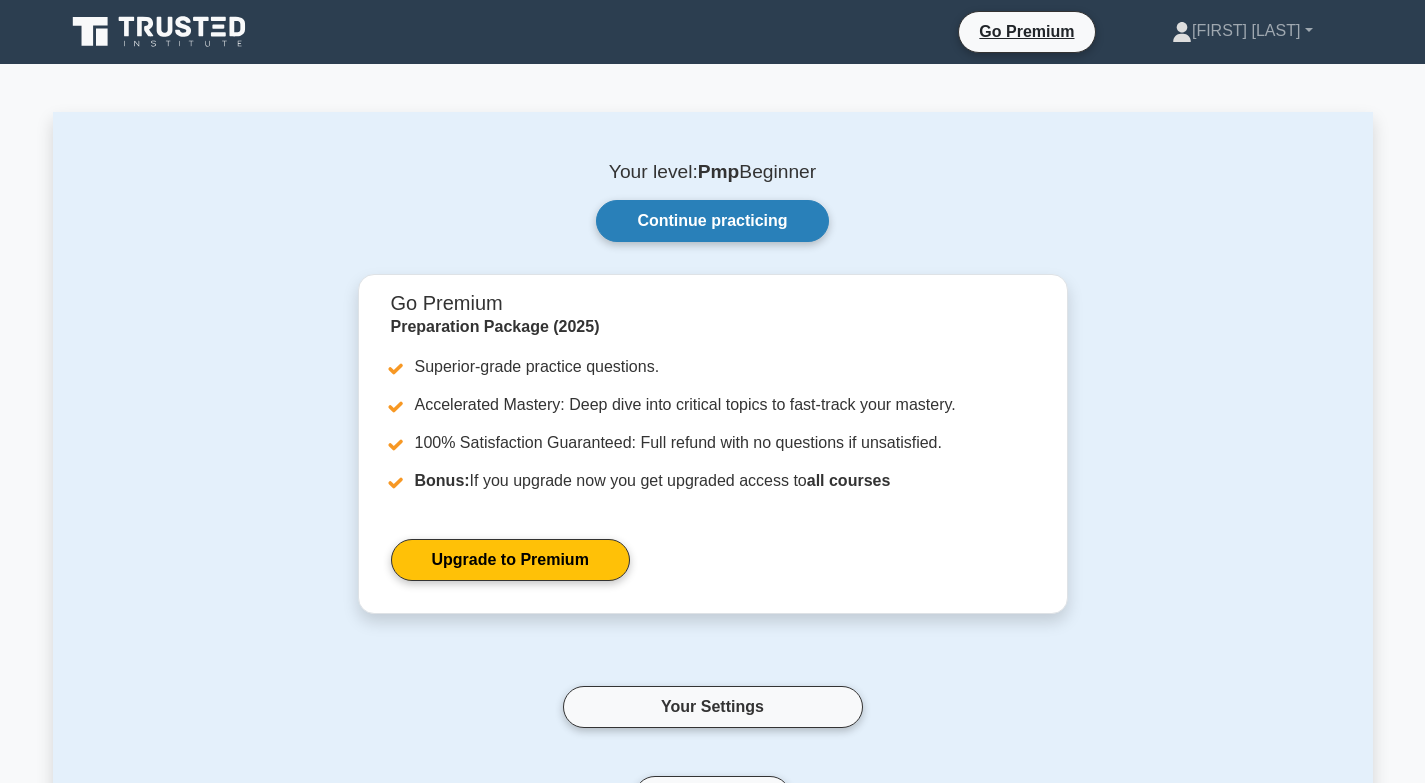 click on "Continue practicing" at bounding box center (712, 221) 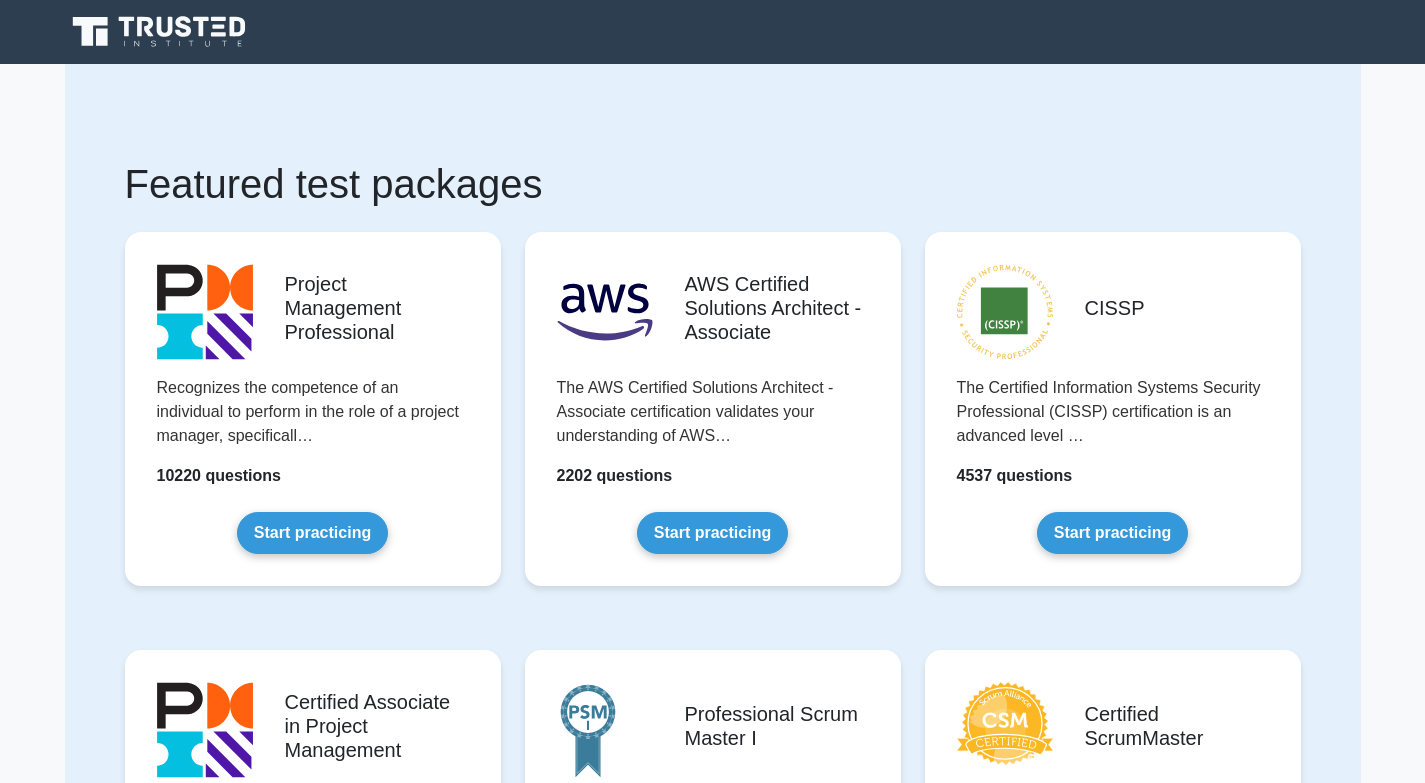 scroll, scrollTop: 0, scrollLeft: 0, axis: both 